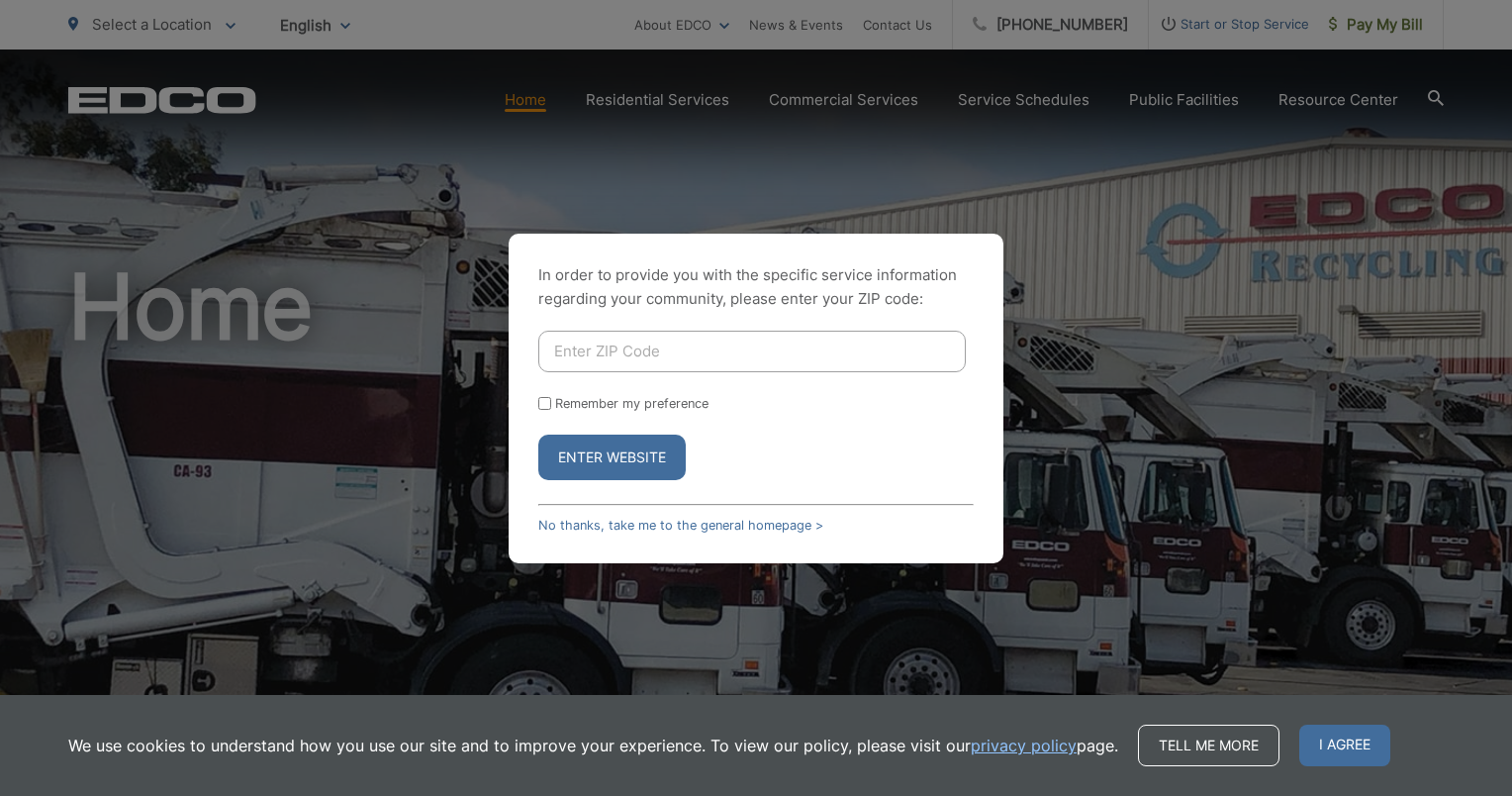 scroll, scrollTop: 0, scrollLeft: 0, axis: both 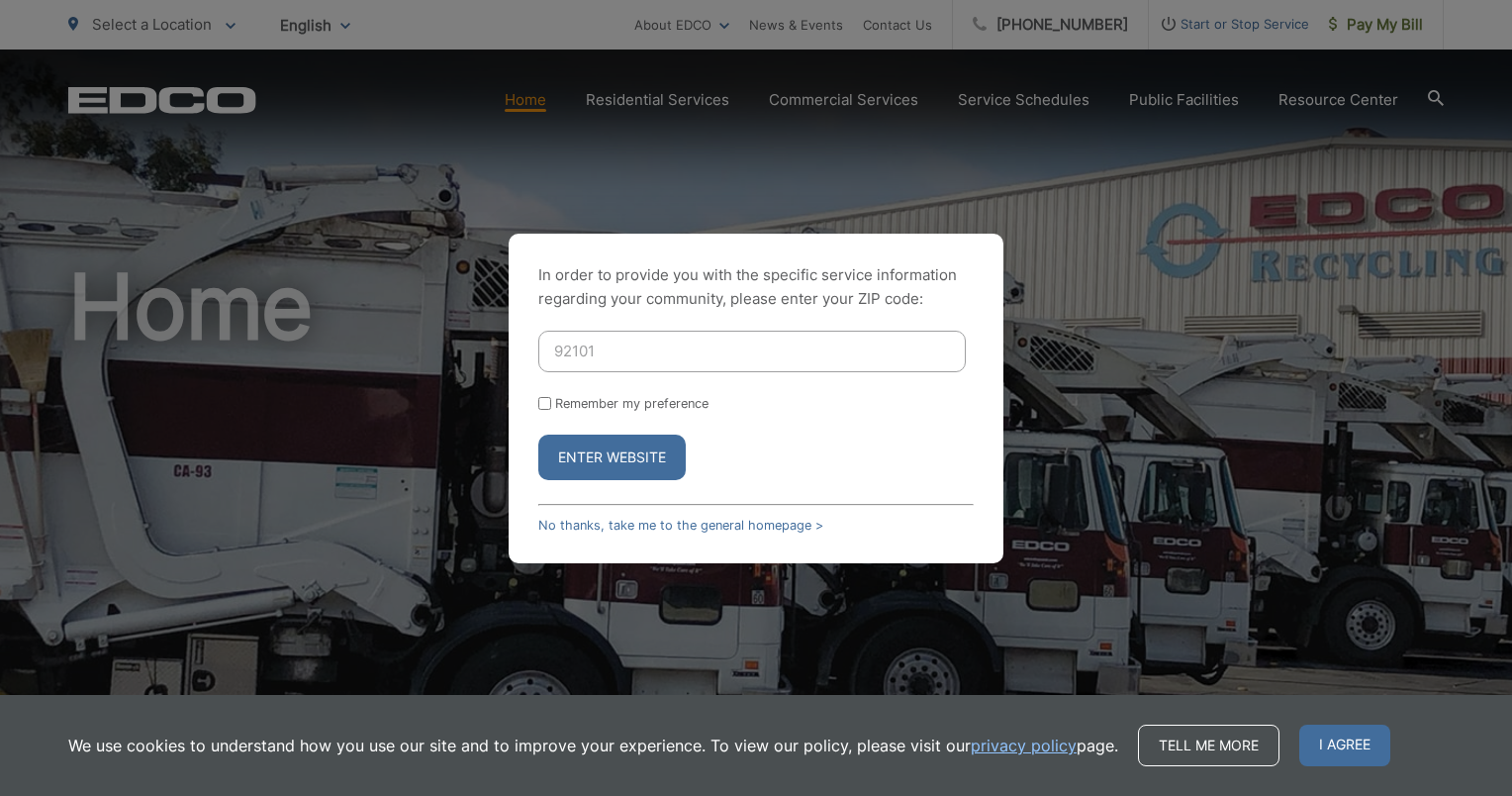 type on "92101" 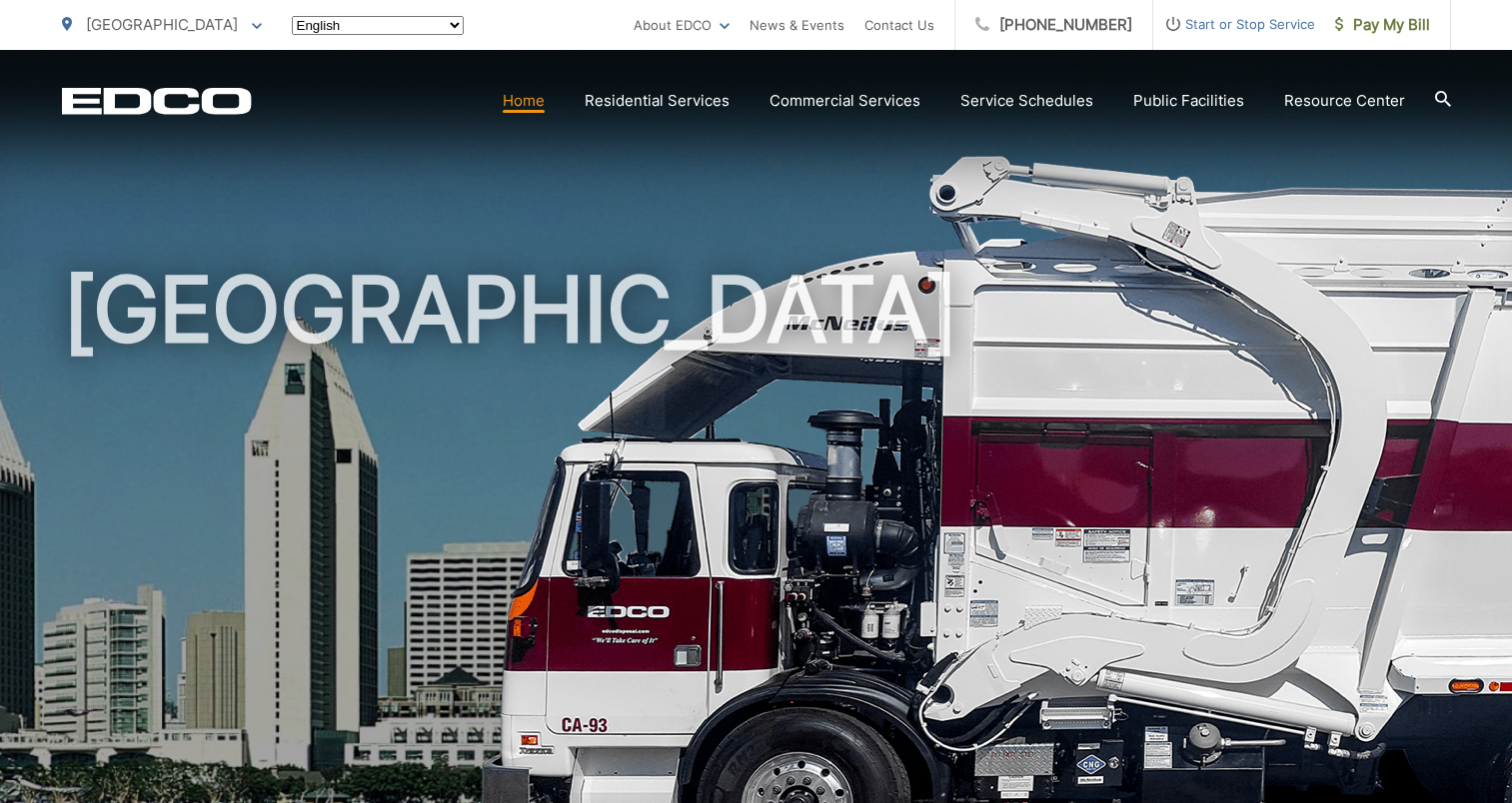 scroll, scrollTop: 0, scrollLeft: 0, axis: both 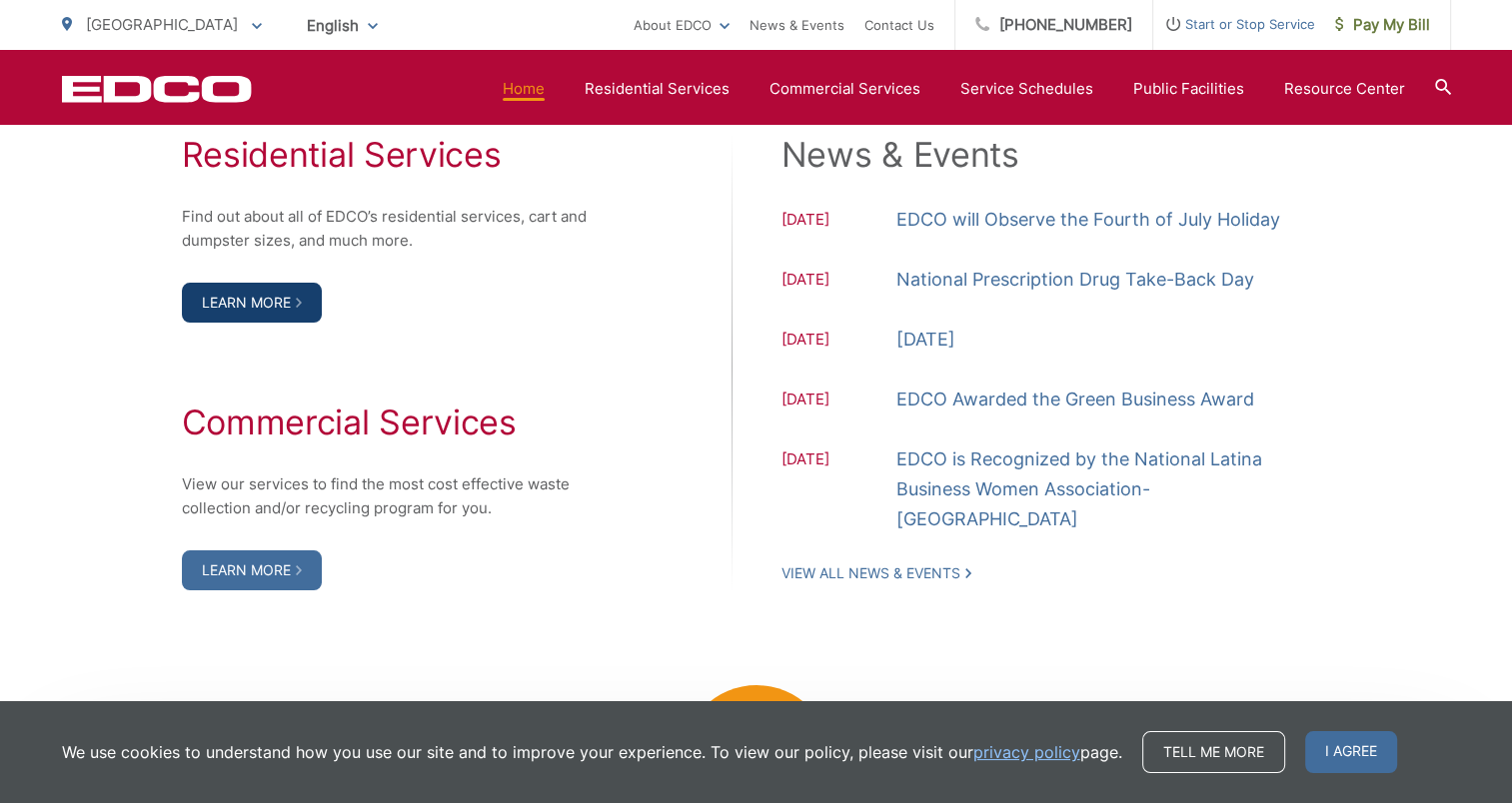 click on "Learn More" at bounding box center (252, 303) 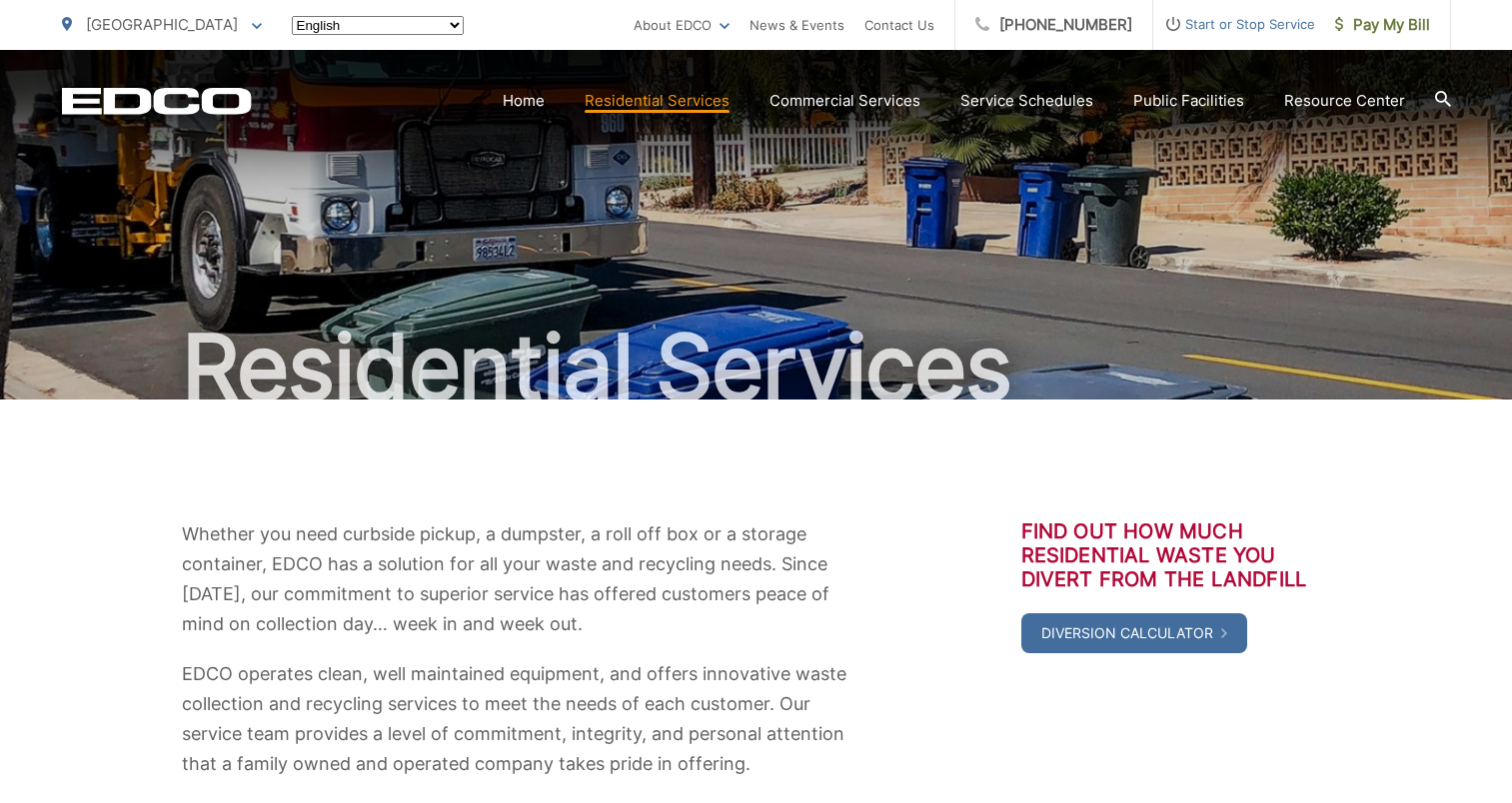 scroll, scrollTop: 0, scrollLeft: 0, axis: both 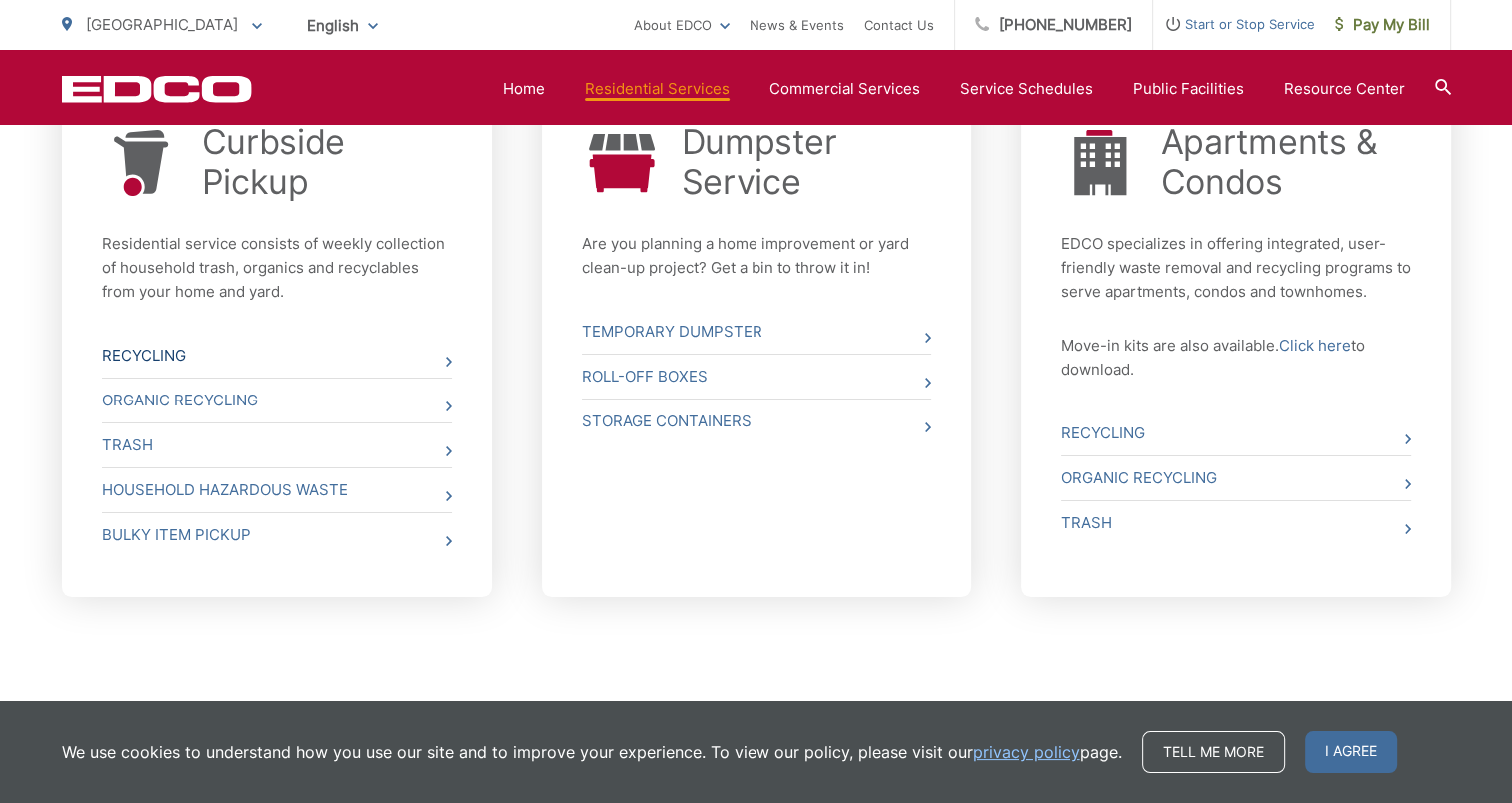click on "Recycling" at bounding box center (277, 356) 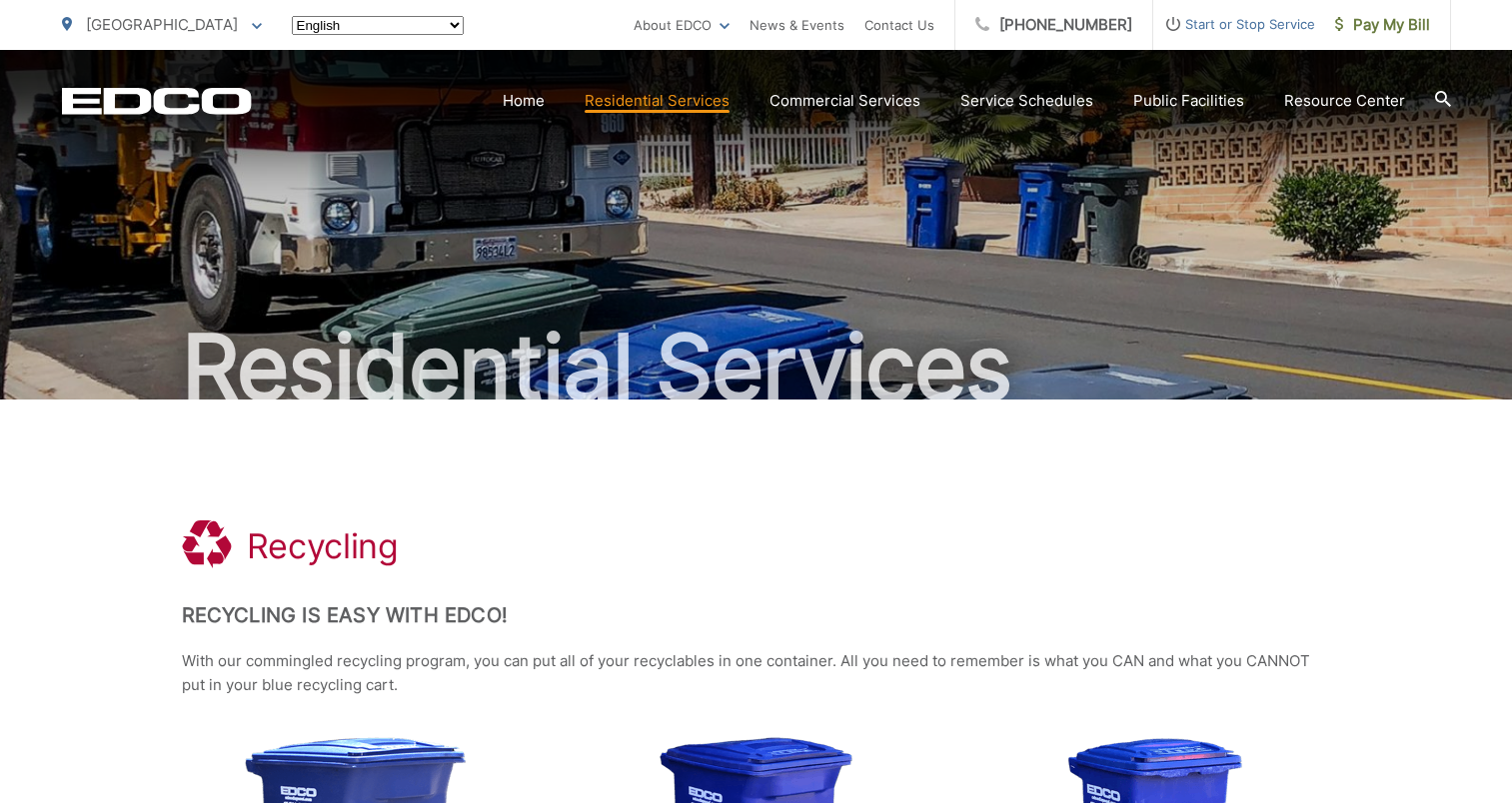 scroll, scrollTop: 0, scrollLeft: 0, axis: both 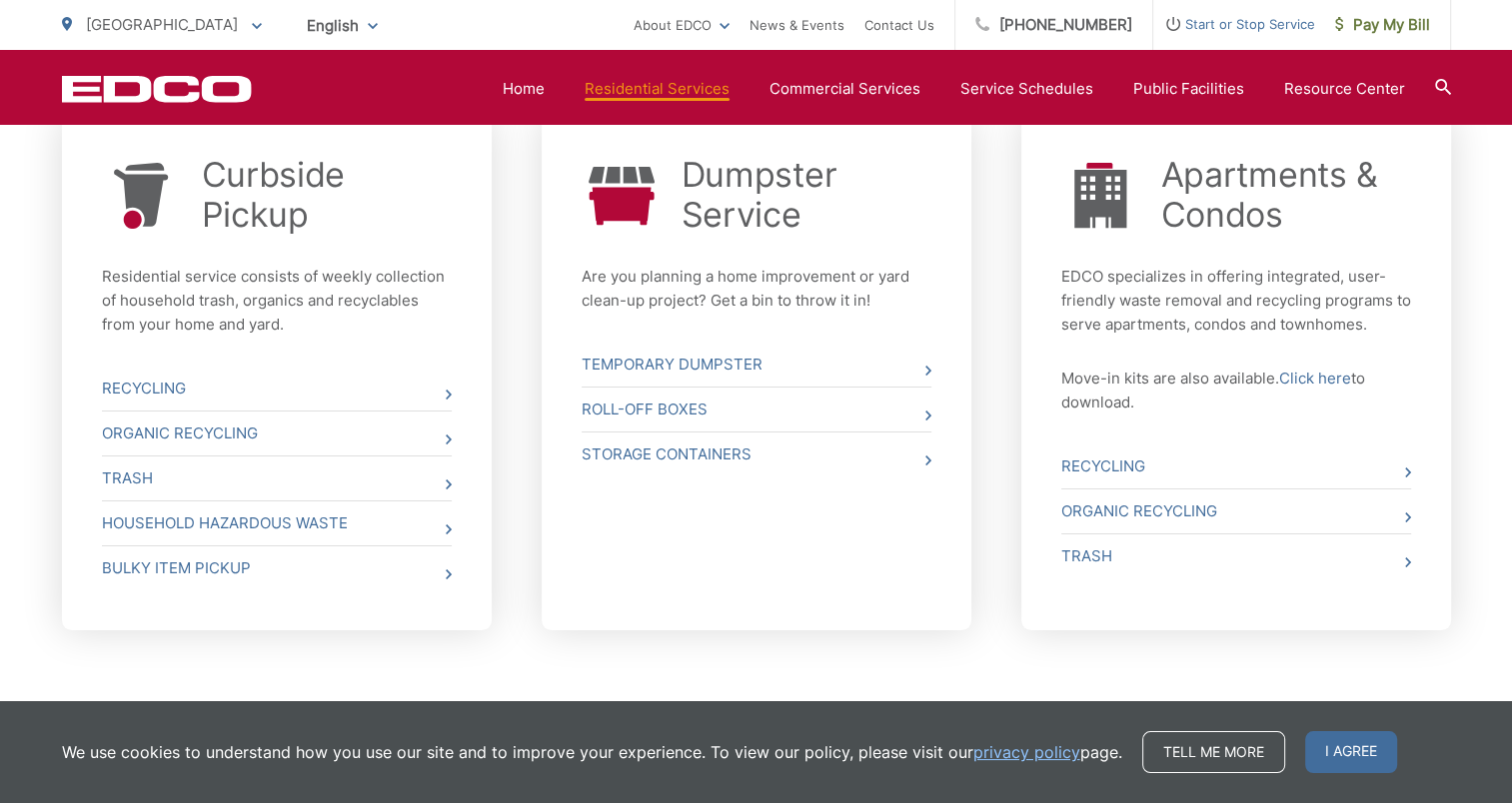 click on "Curbside Pickup
Residential service consists of weekly collection of household trash, organics and recyclables from your home and yard.
Recycling
Organic Recycling
Trash
Household Hazardous Waste
Bulky Item Pickup
Dumpster Service
Are you planning a home improvement or yard clean-up project? Get a bin to throw it in!
Temporary Dumpster
Roll-Off Boxes
Storage Containers" at bounding box center [756, 427] 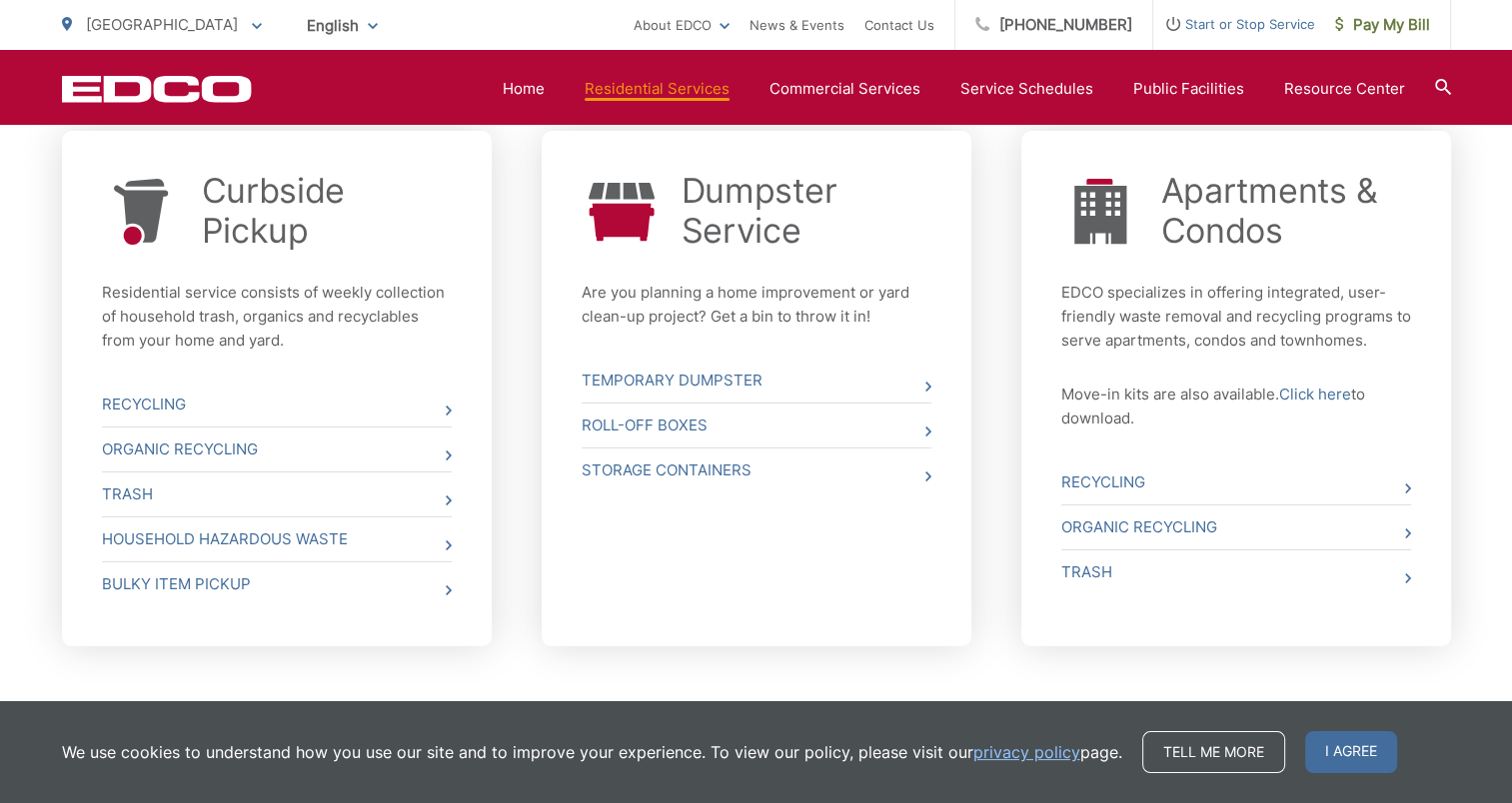 scroll, scrollTop: 780, scrollLeft: 0, axis: vertical 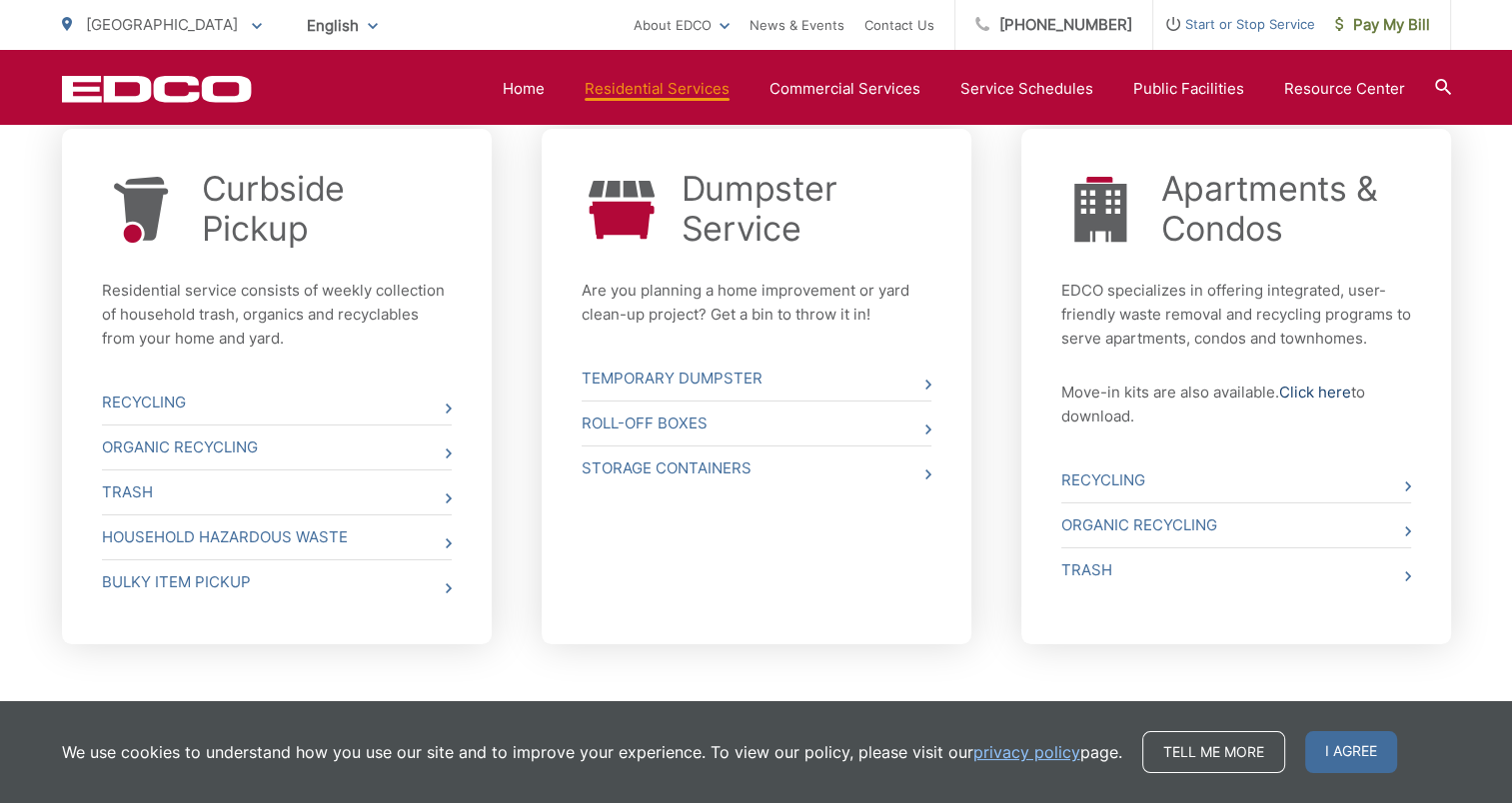 click on "Click here" at bounding box center [1315, 393] 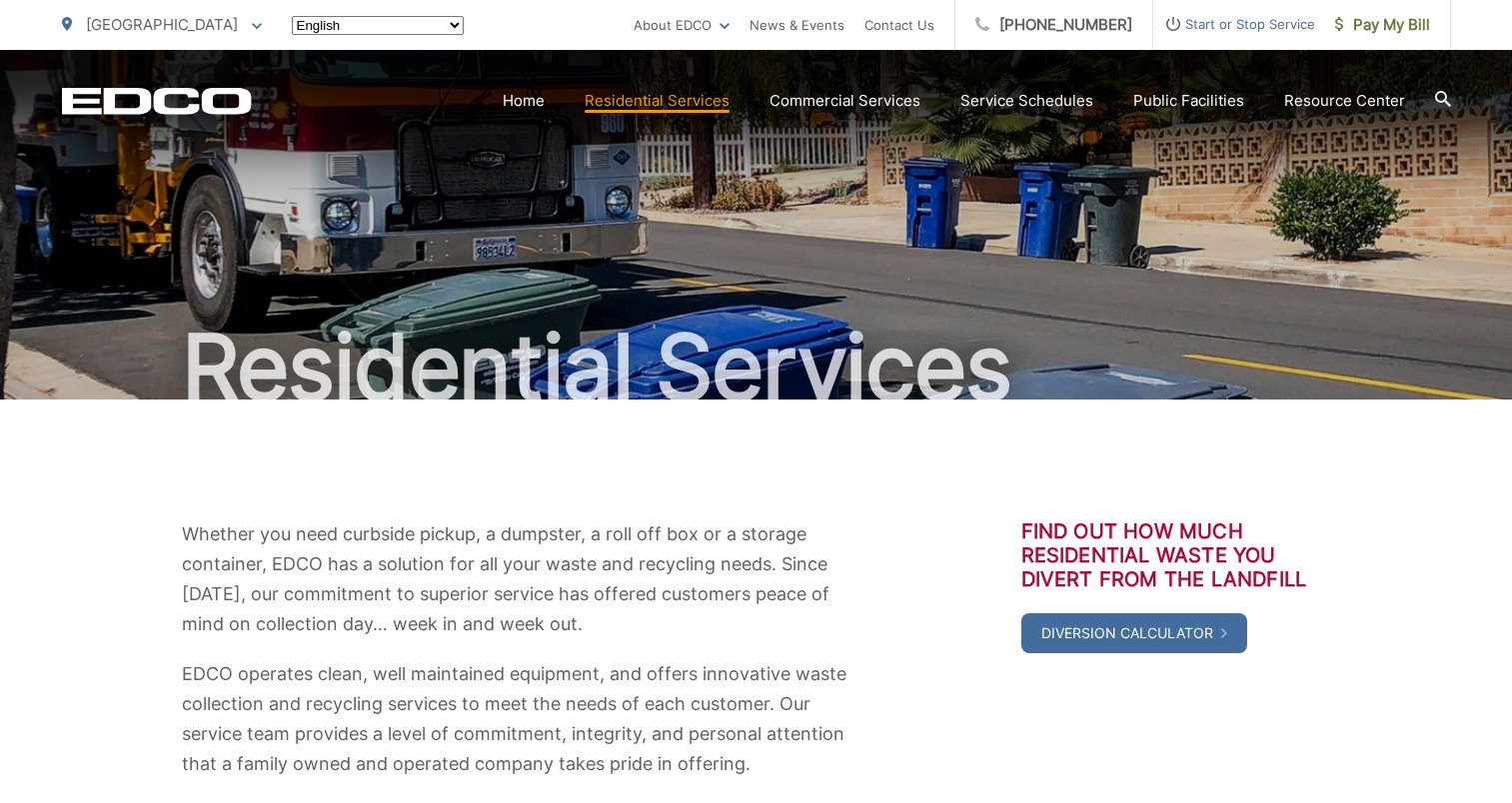 scroll, scrollTop: 780, scrollLeft: 0, axis: vertical 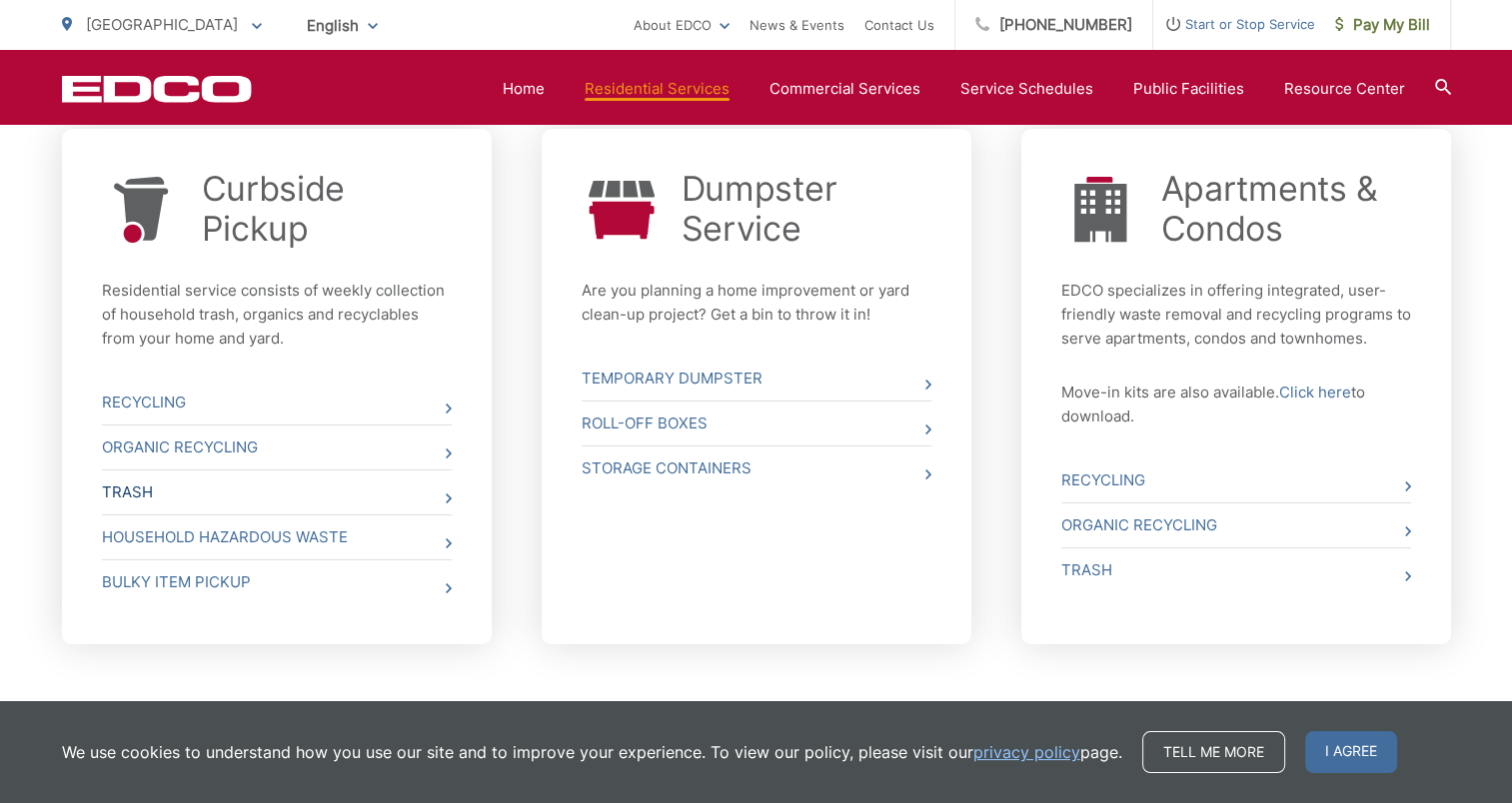 click on "Trash" at bounding box center (277, 492) 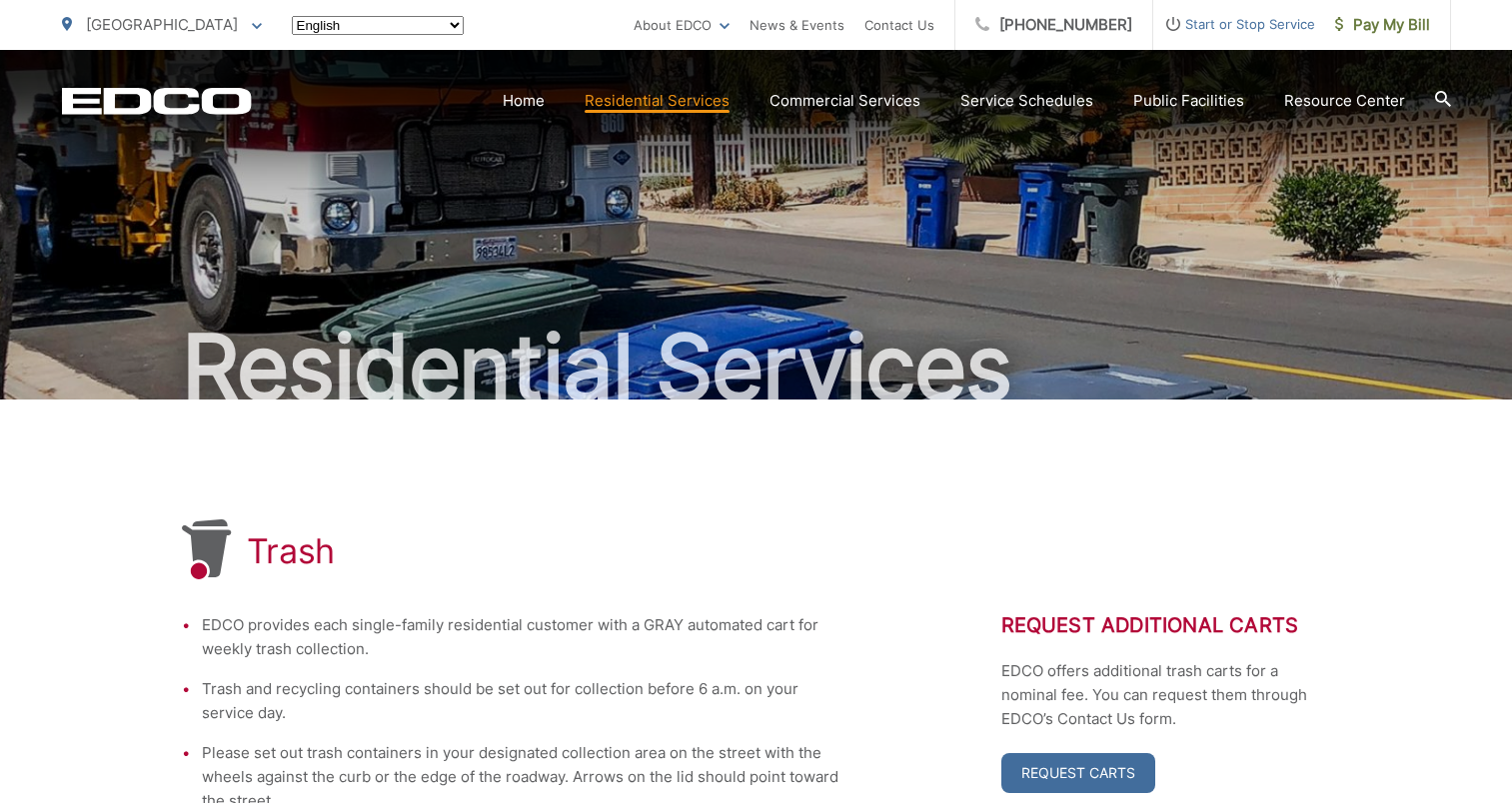 scroll, scrollTop: 0, scrollLeft: 0, axis: both 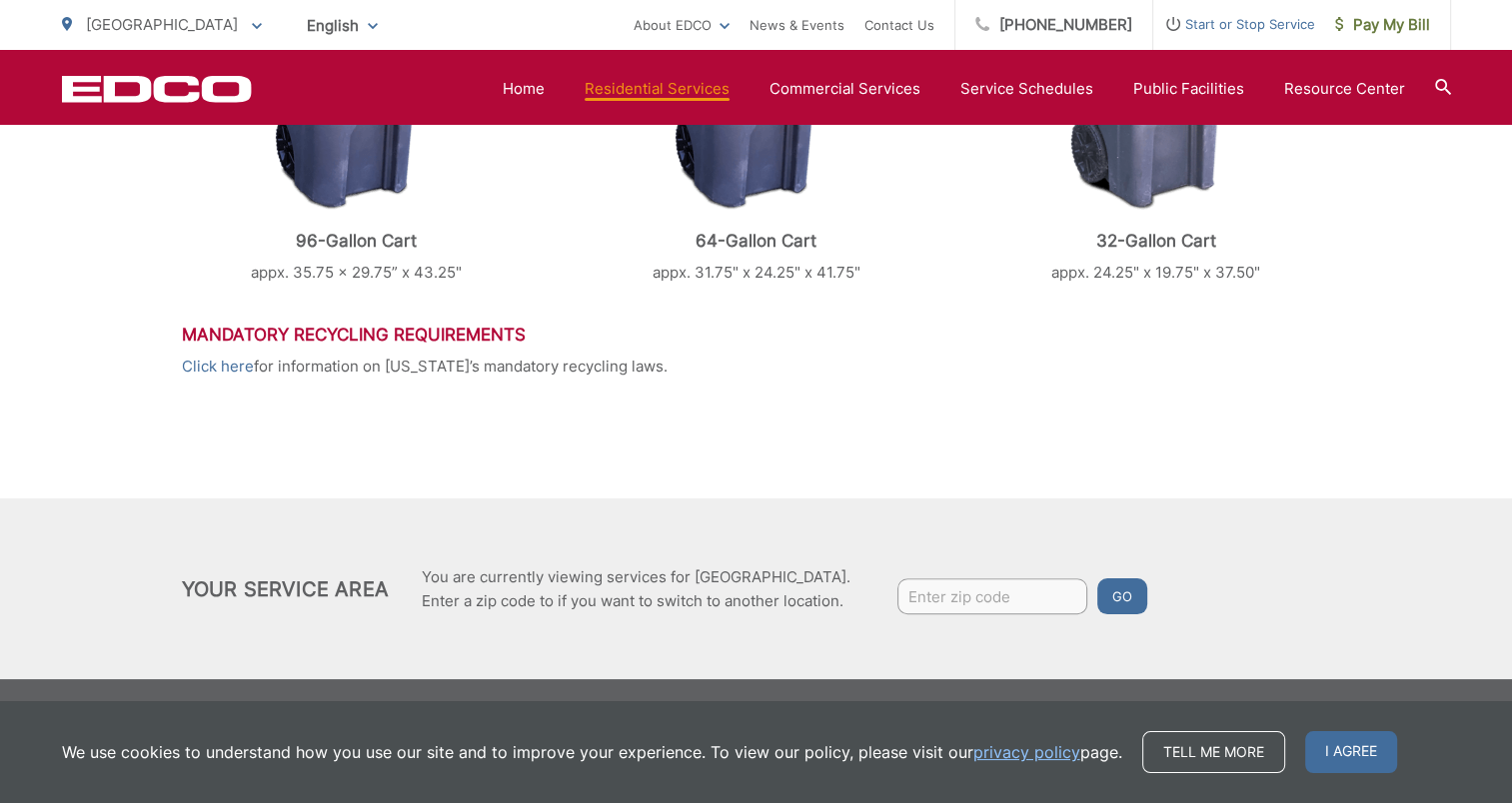 drag, startPoint x: 1471, startPoint y: 472, endPoint x: 1118, endPoint y: 338, distance: 377.57781 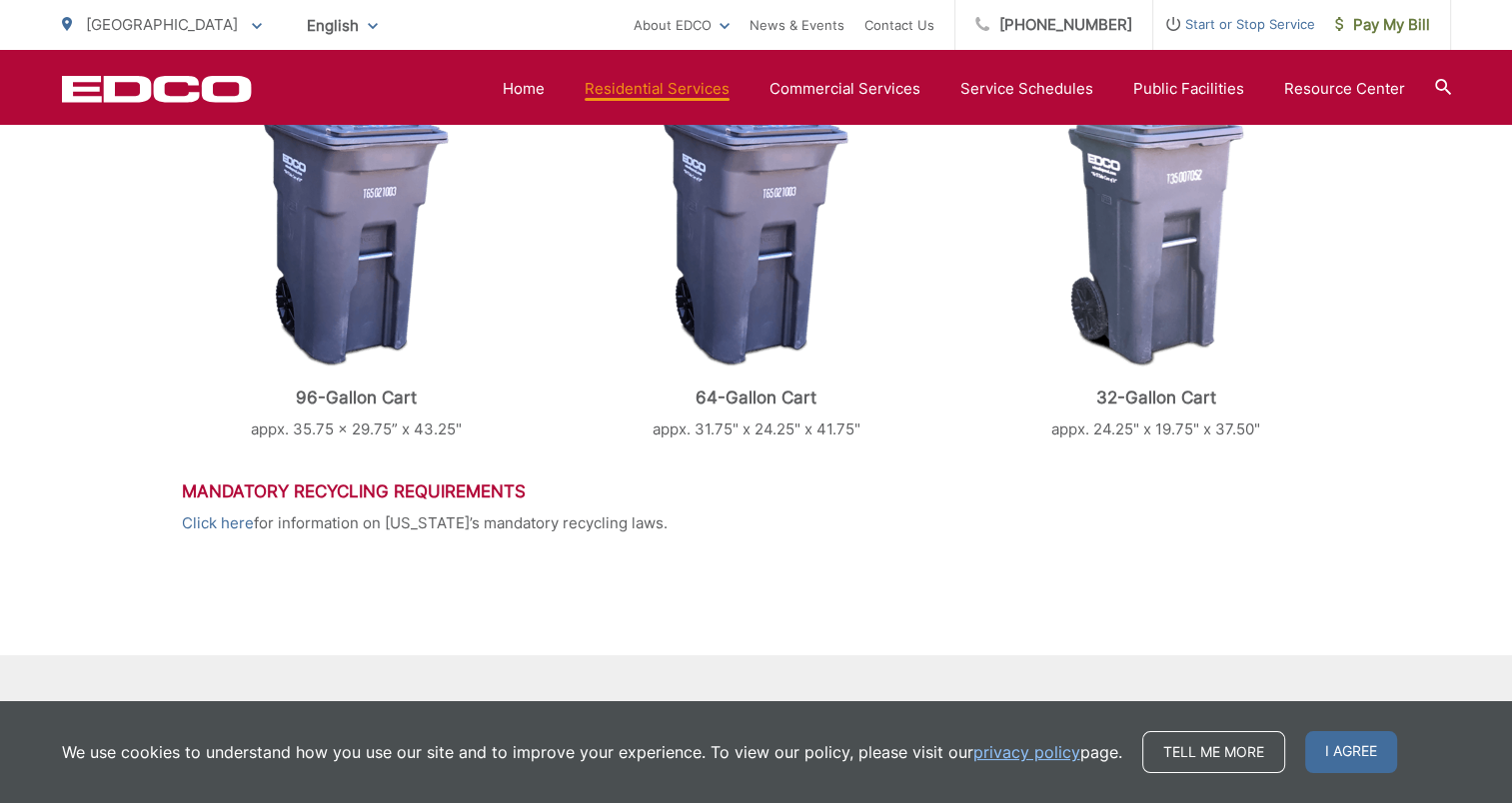 scroll, scrollTop: 830, scrollLeft: 0, axis: vertical 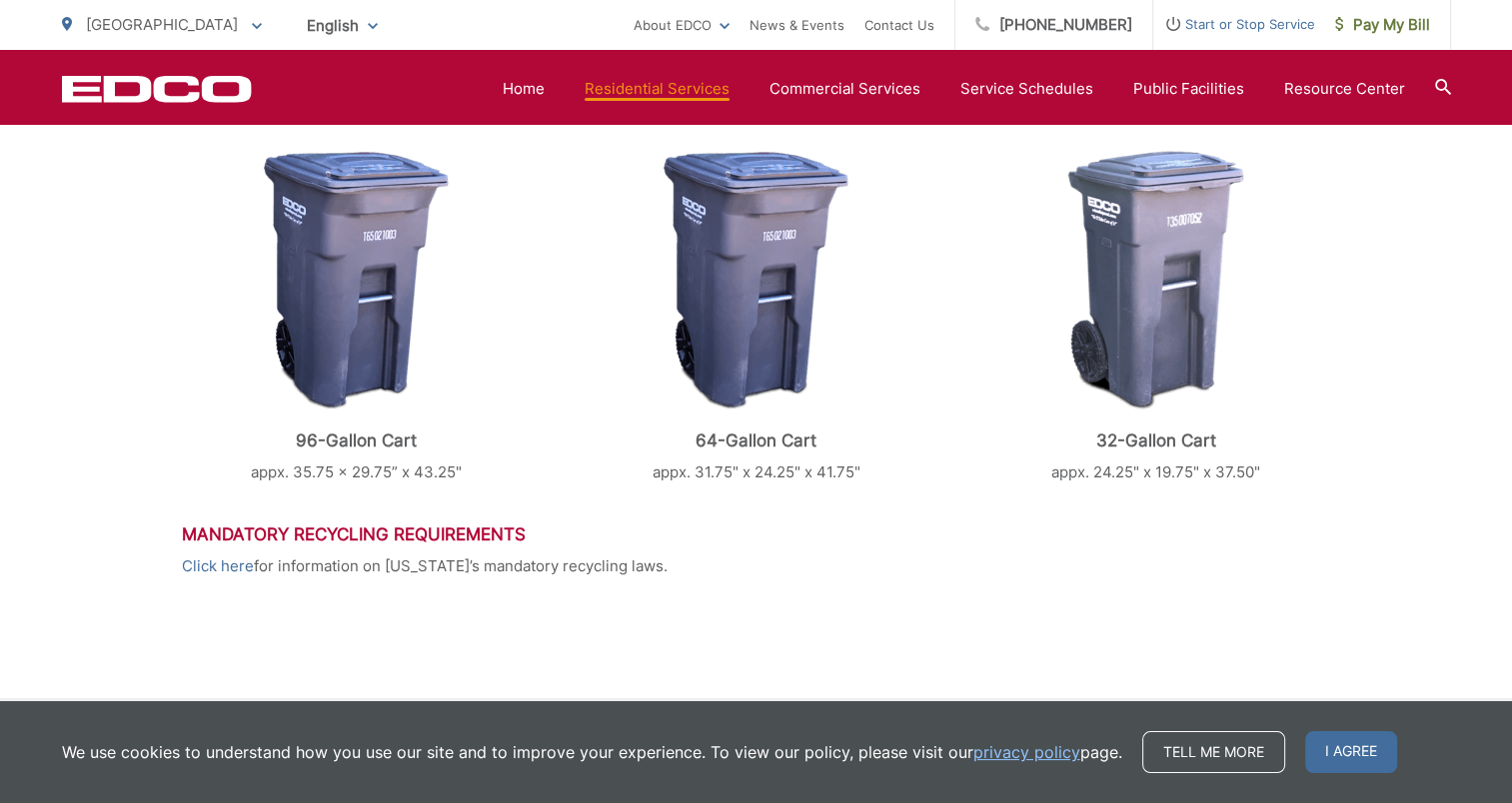click on "Mandatory Recycling Requirements" at bounding box center (756, 534) 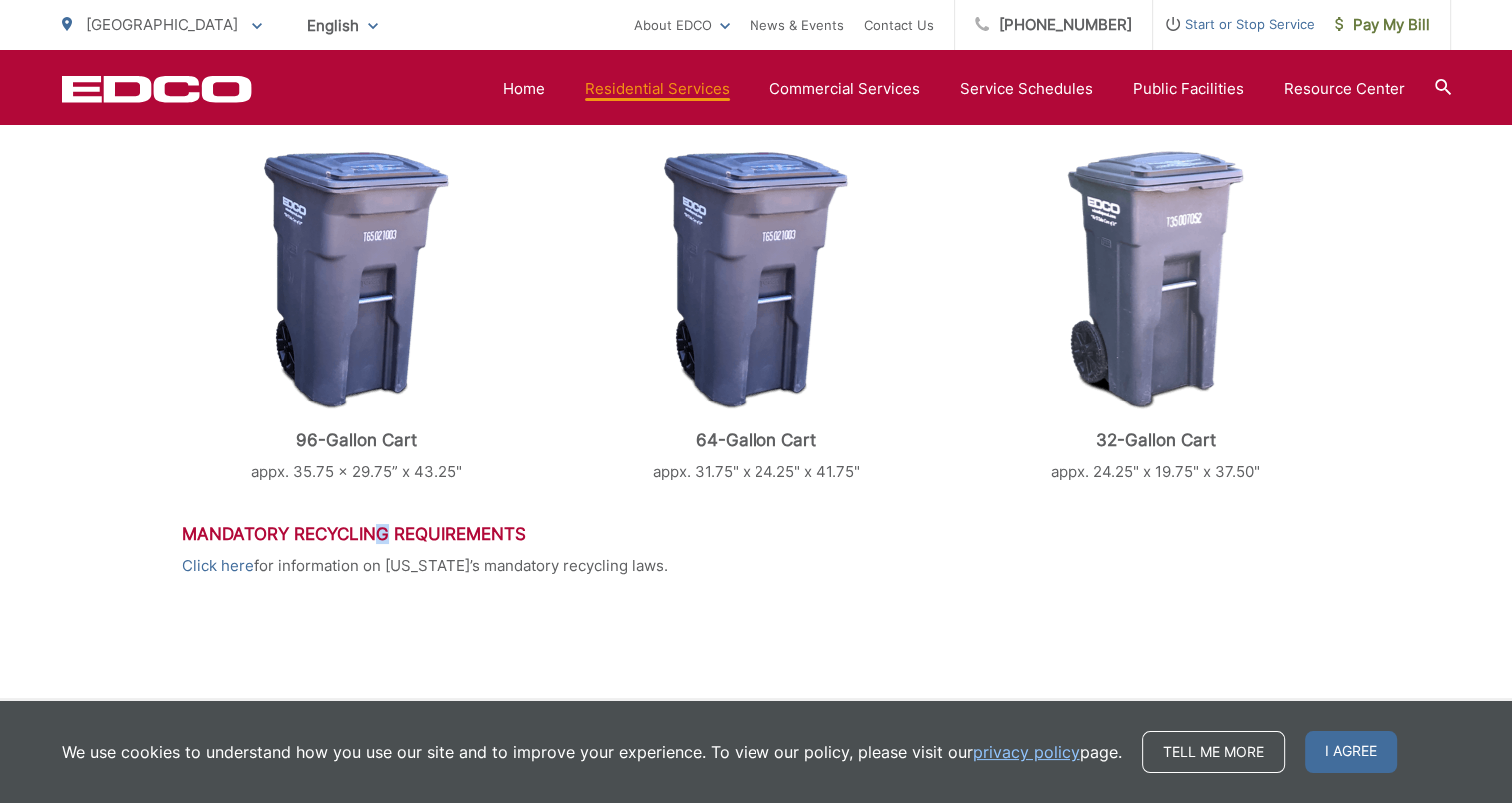 drag, startPoint x: 417, startPoint y: 539, endPoint x: 382, endPoint y: 538, distance: 35.014283 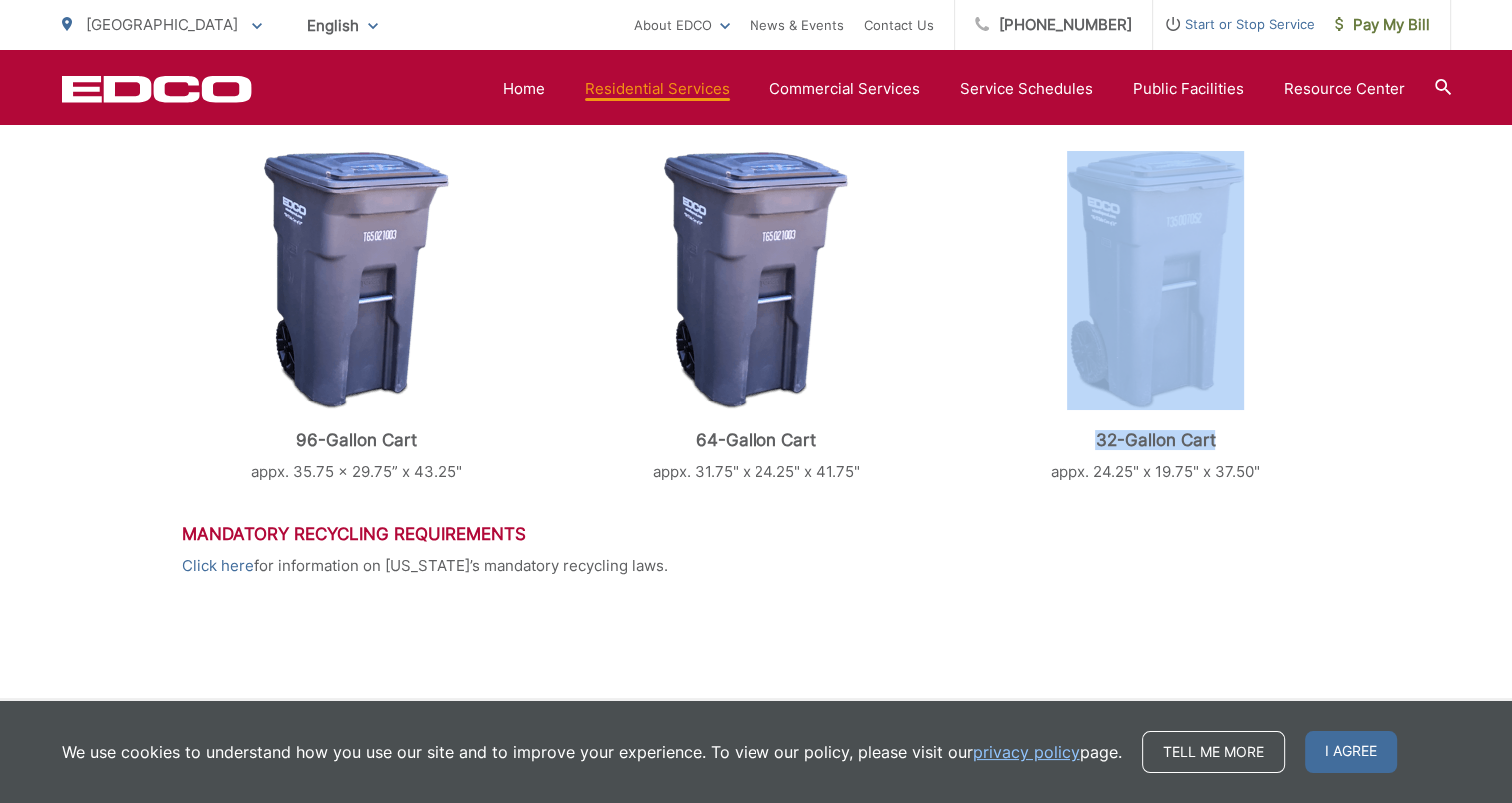 drag, startPoint x: 1511, startPoint y: 412, endPoint x: 1521, endPoint y: 286, distance: 126.3962 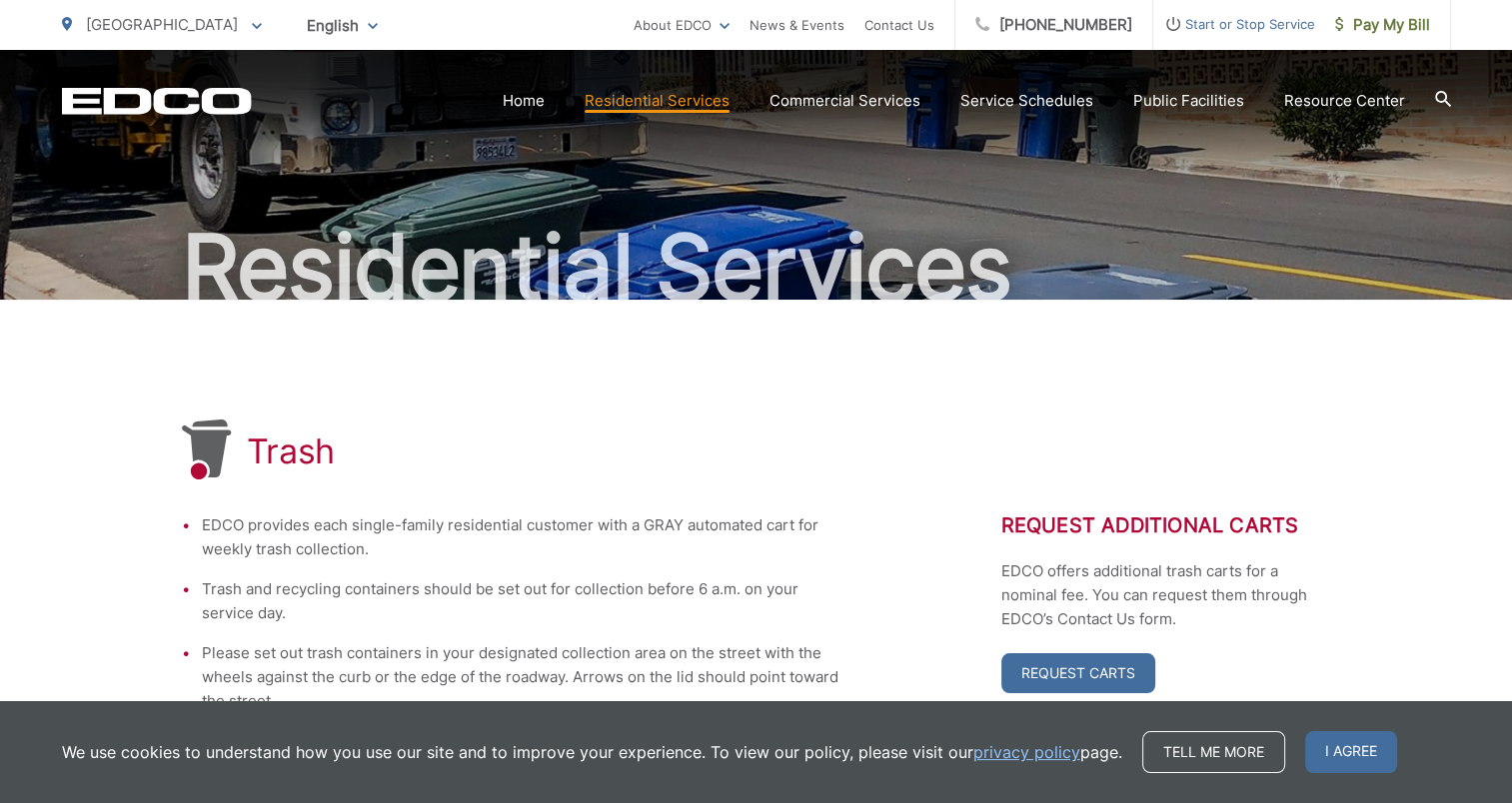 scroll, scrollTop: 0, scrollLeft: 0, axis: both 